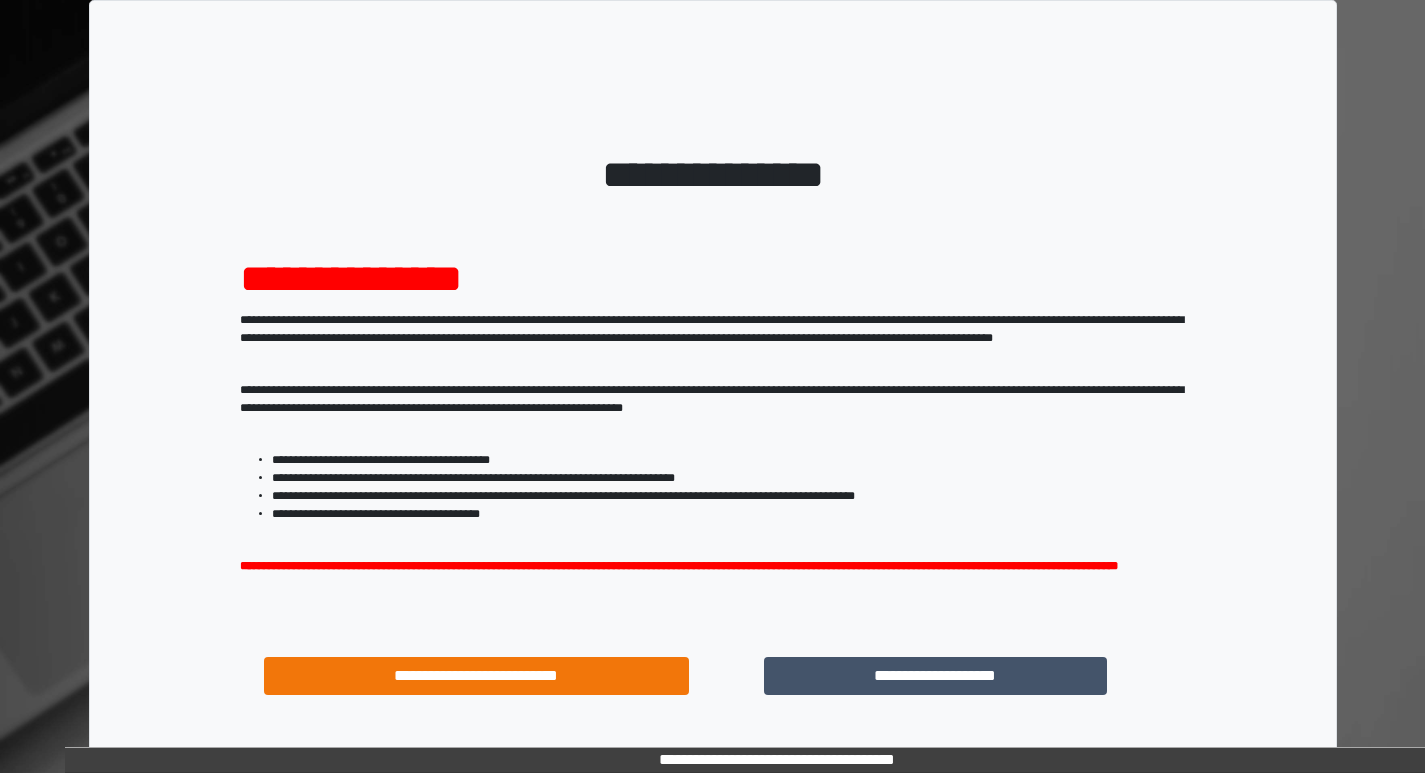 scroll, scrollTop: 0, scrollLeft: 0, axis: both 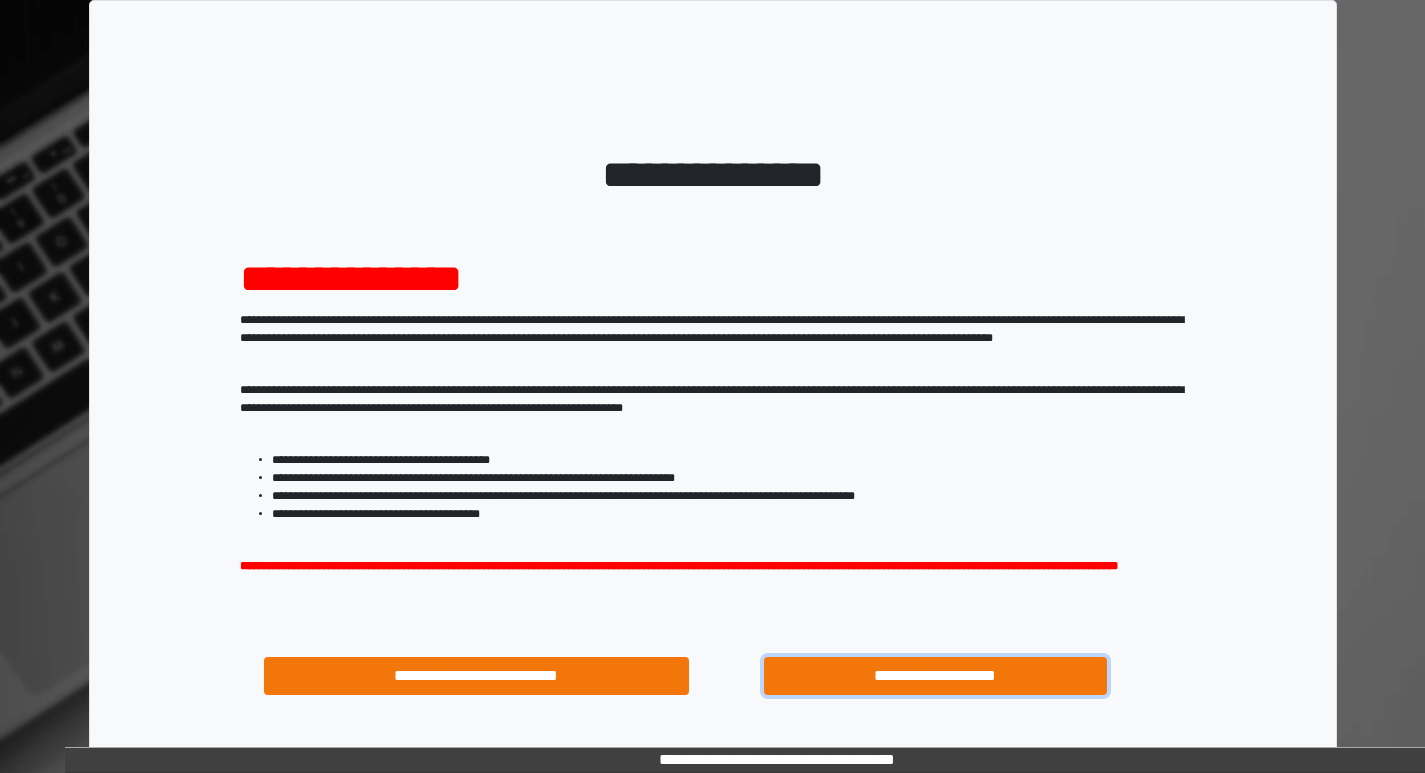 click on "**********" at bounding box center (936, 676) 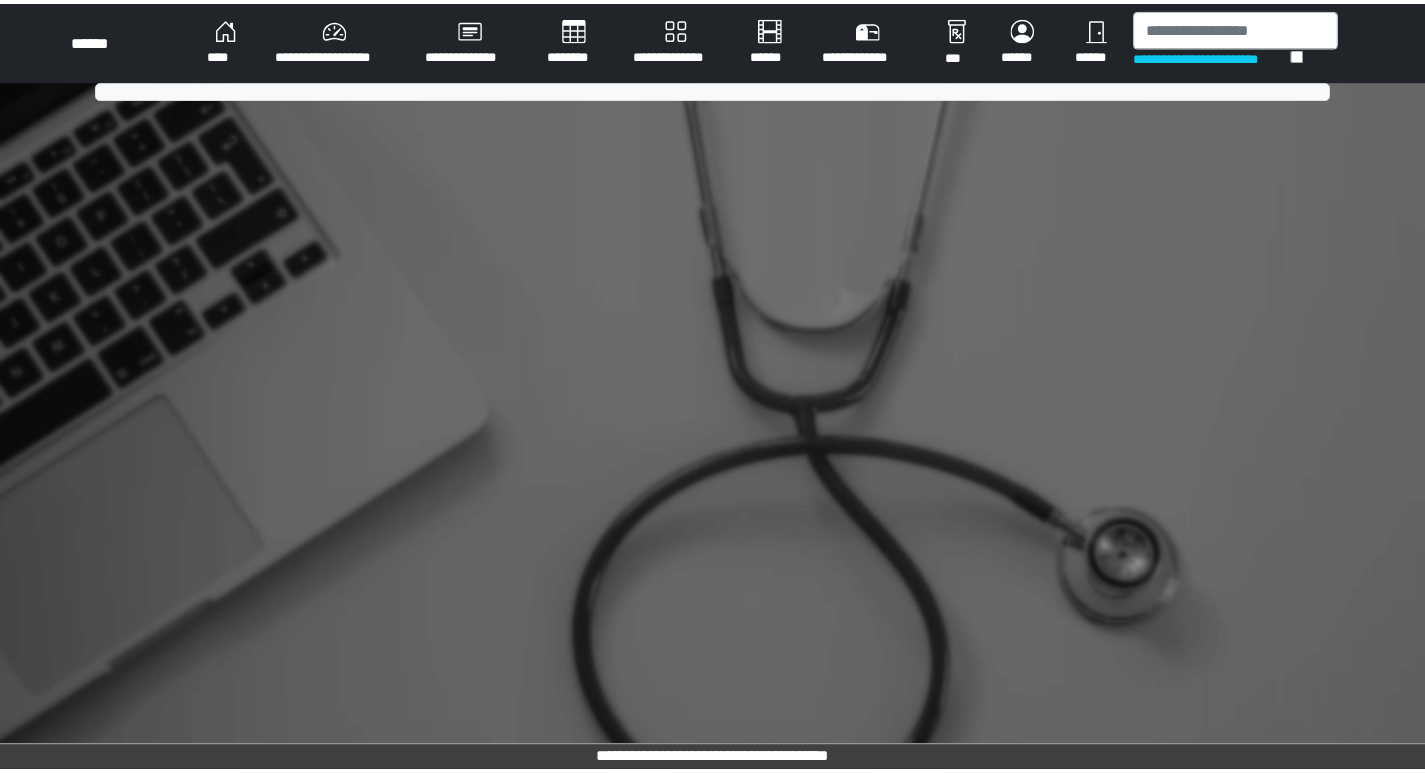 scroll, scrollTop: 0, scrollLeft: 0, axis: both 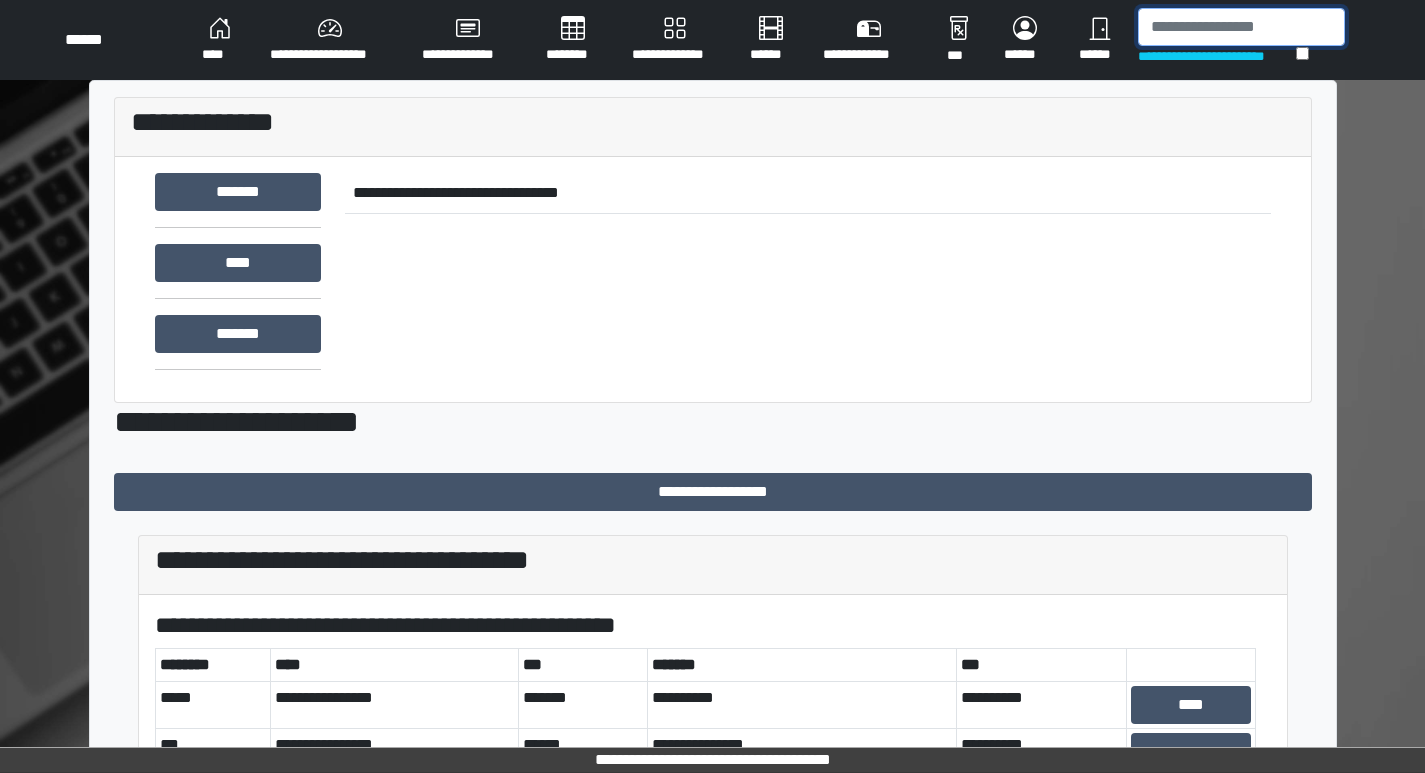 click at bounding box center [1241, 27] 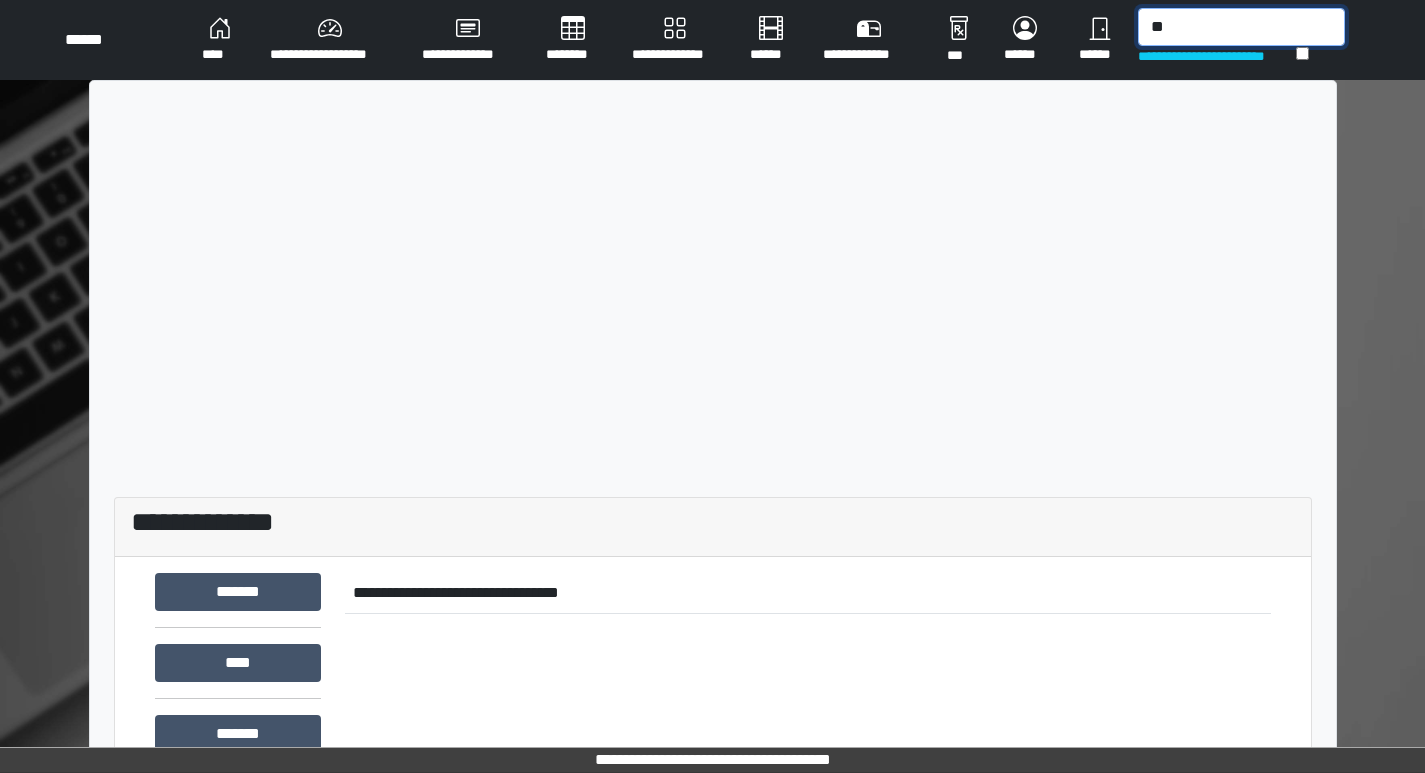 type on "*" 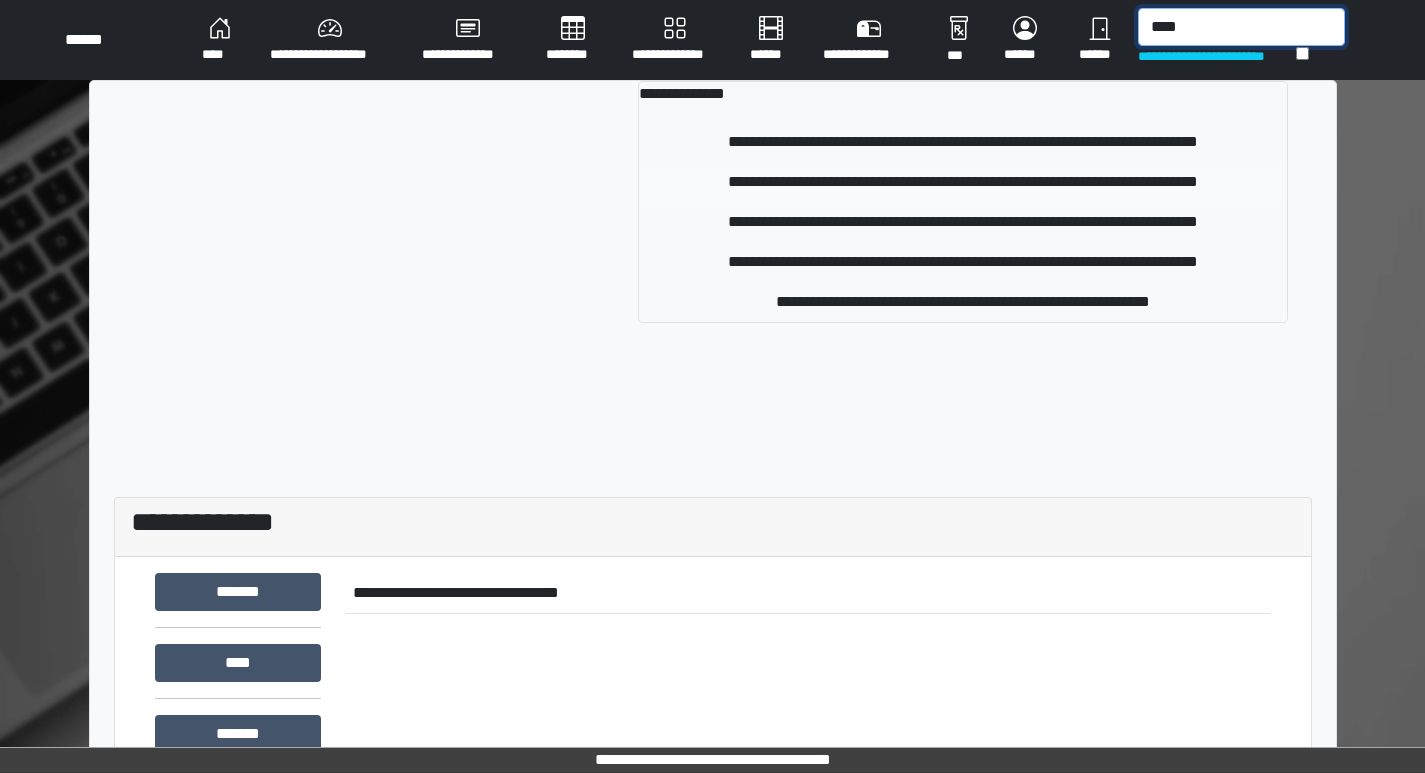 type on "****" 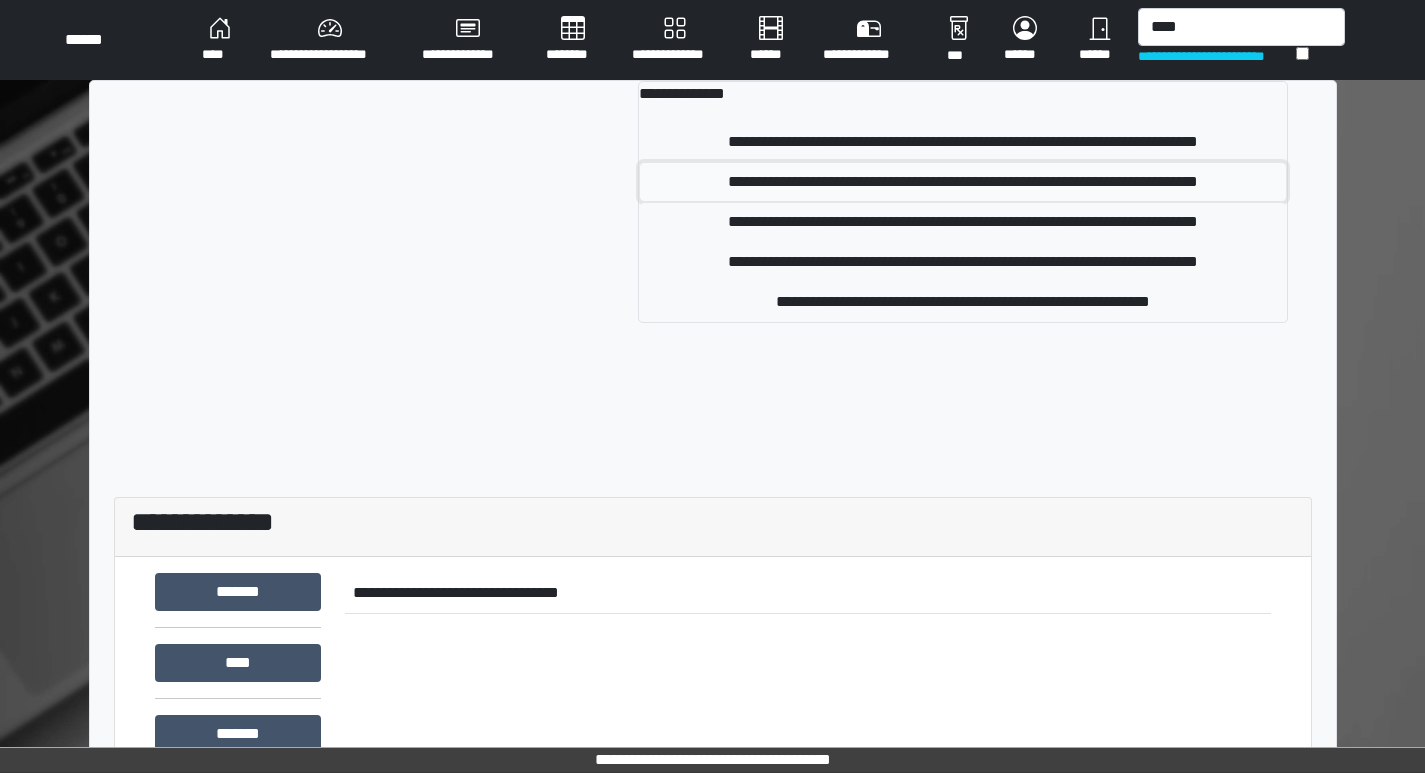 click on "**********" at bounding box center [963, 182] 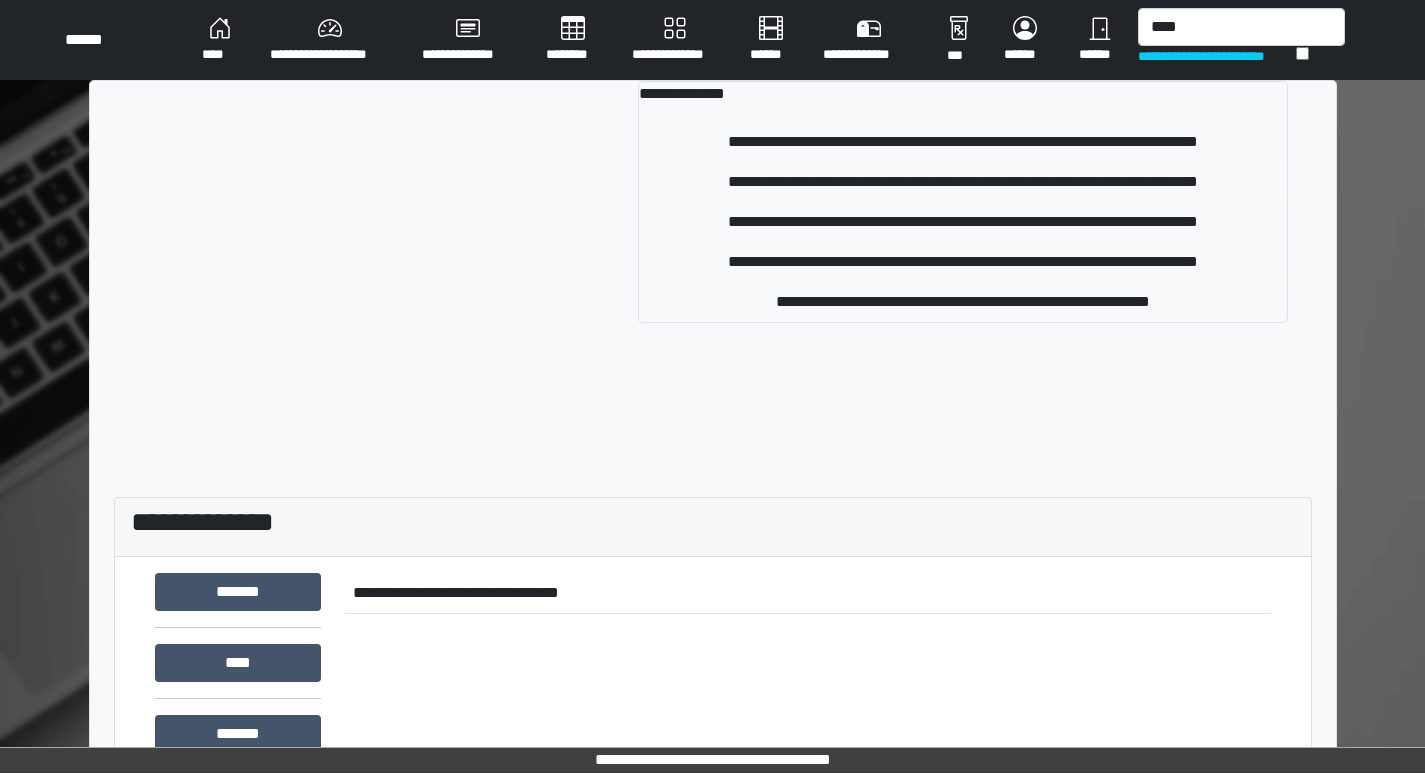 type 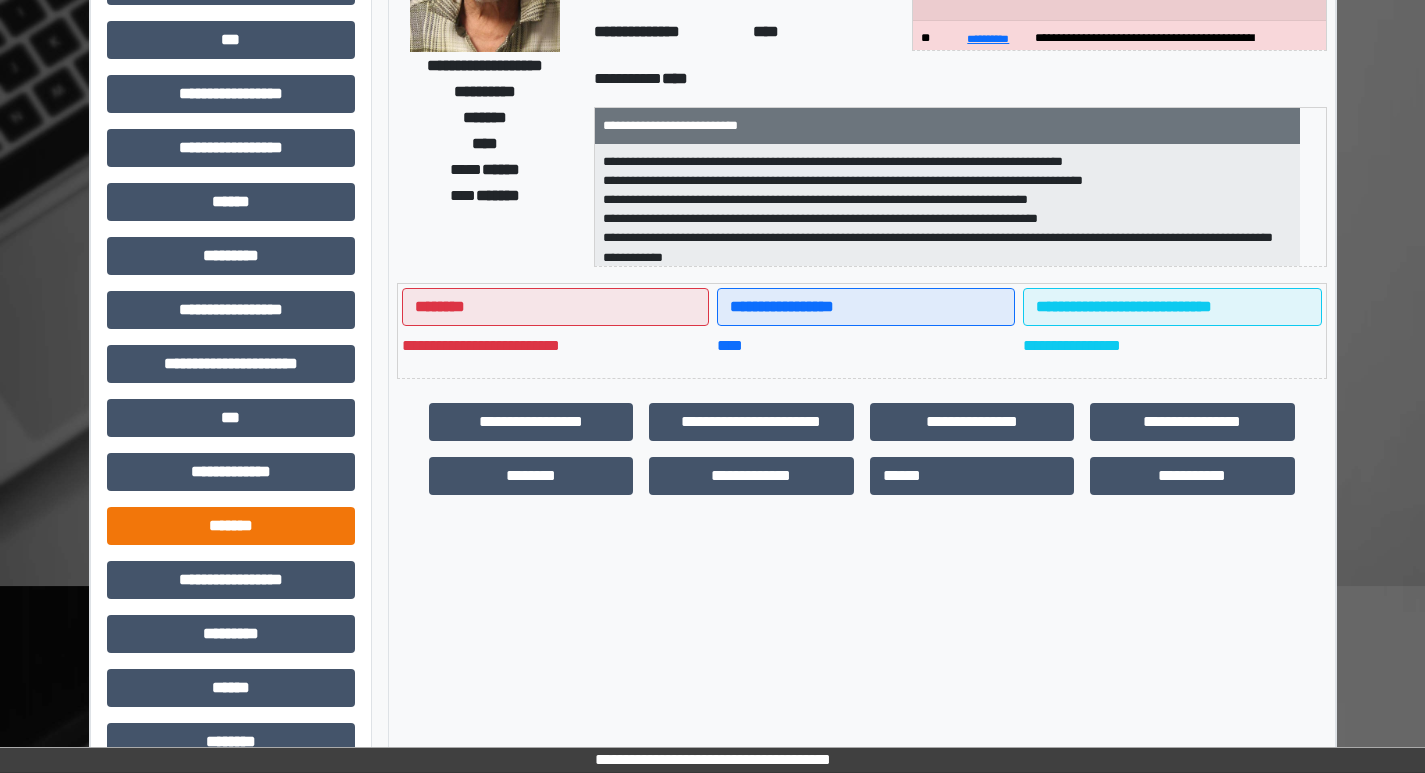 scroll, scrollTop: 300, scrollLeft: 0, axis: vertical 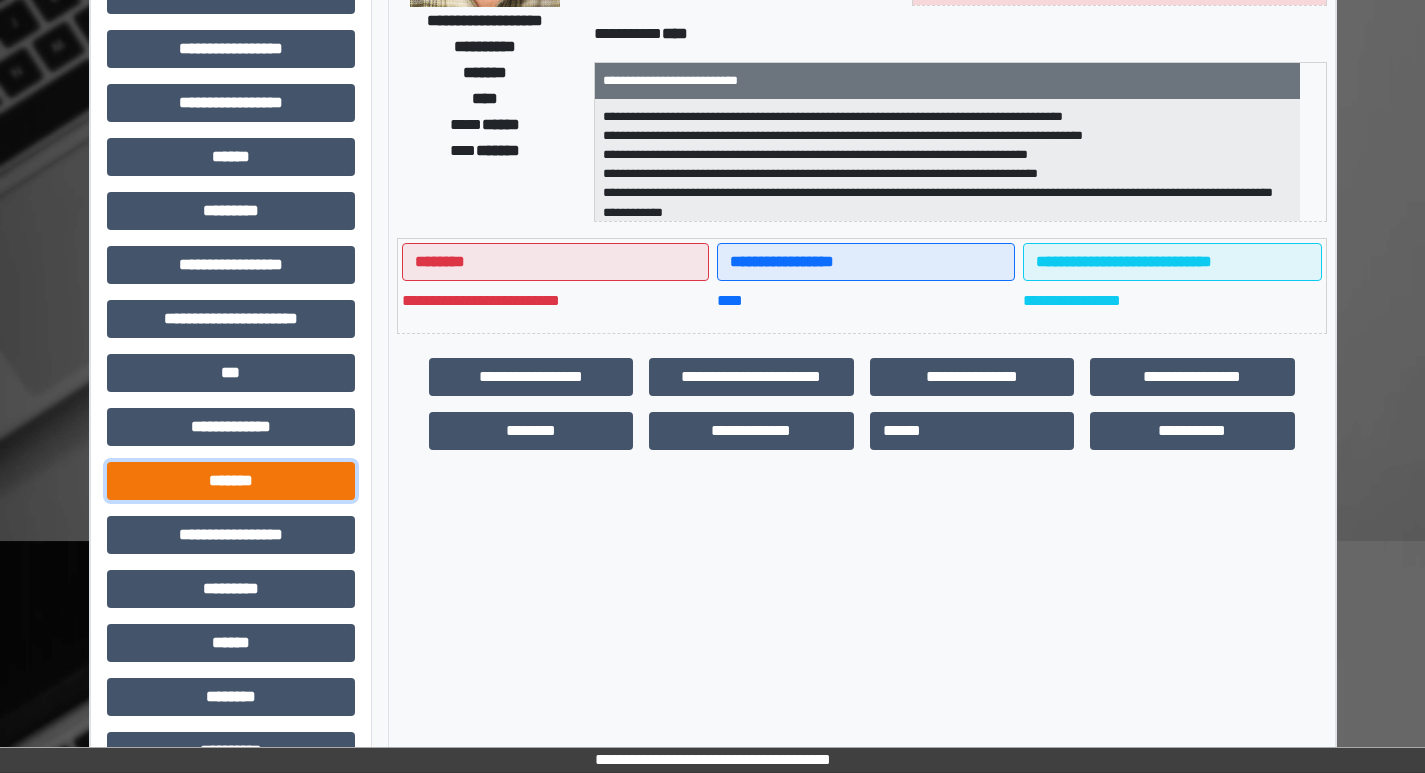click on "*******" at bounding box center [231, 481] 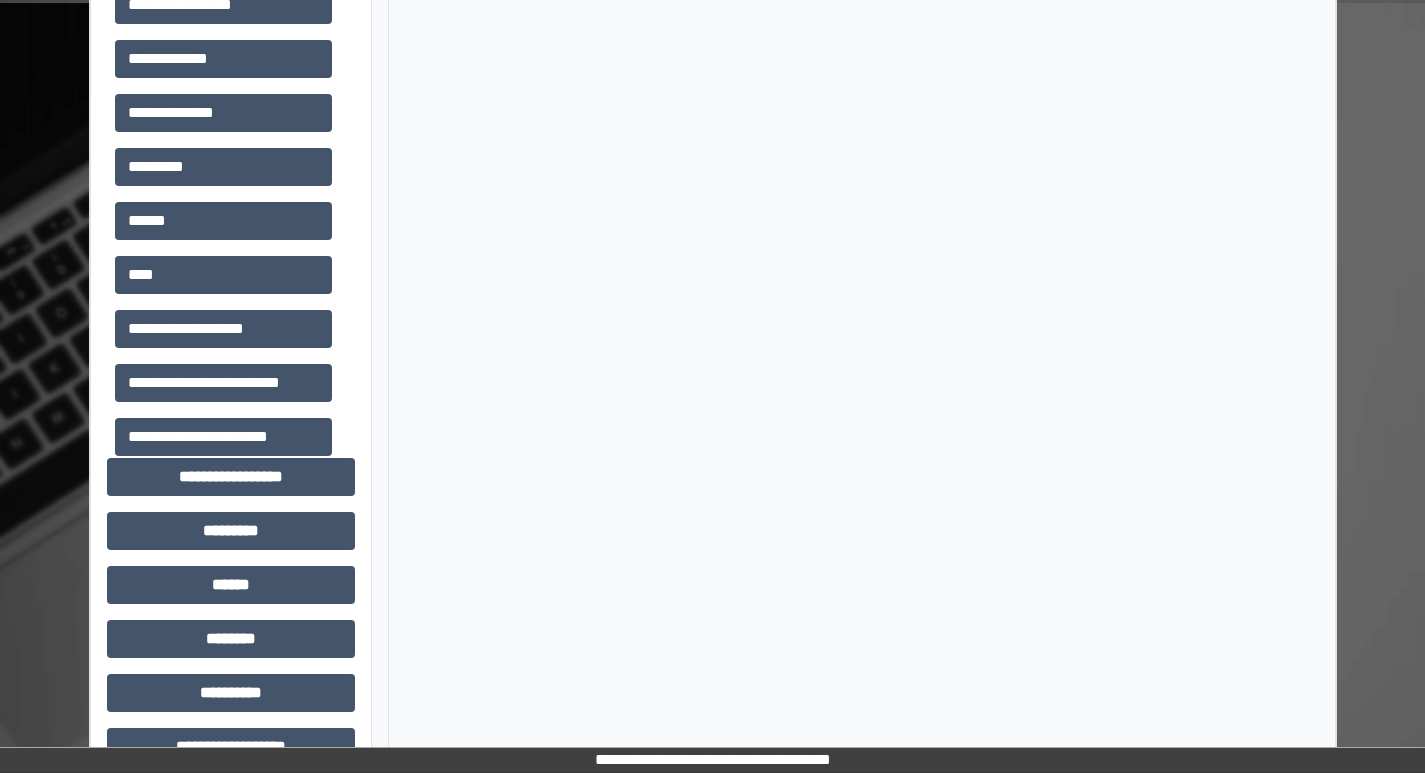 scroll, scrollTop: 881, scrollLeft: 0, axis: vertical 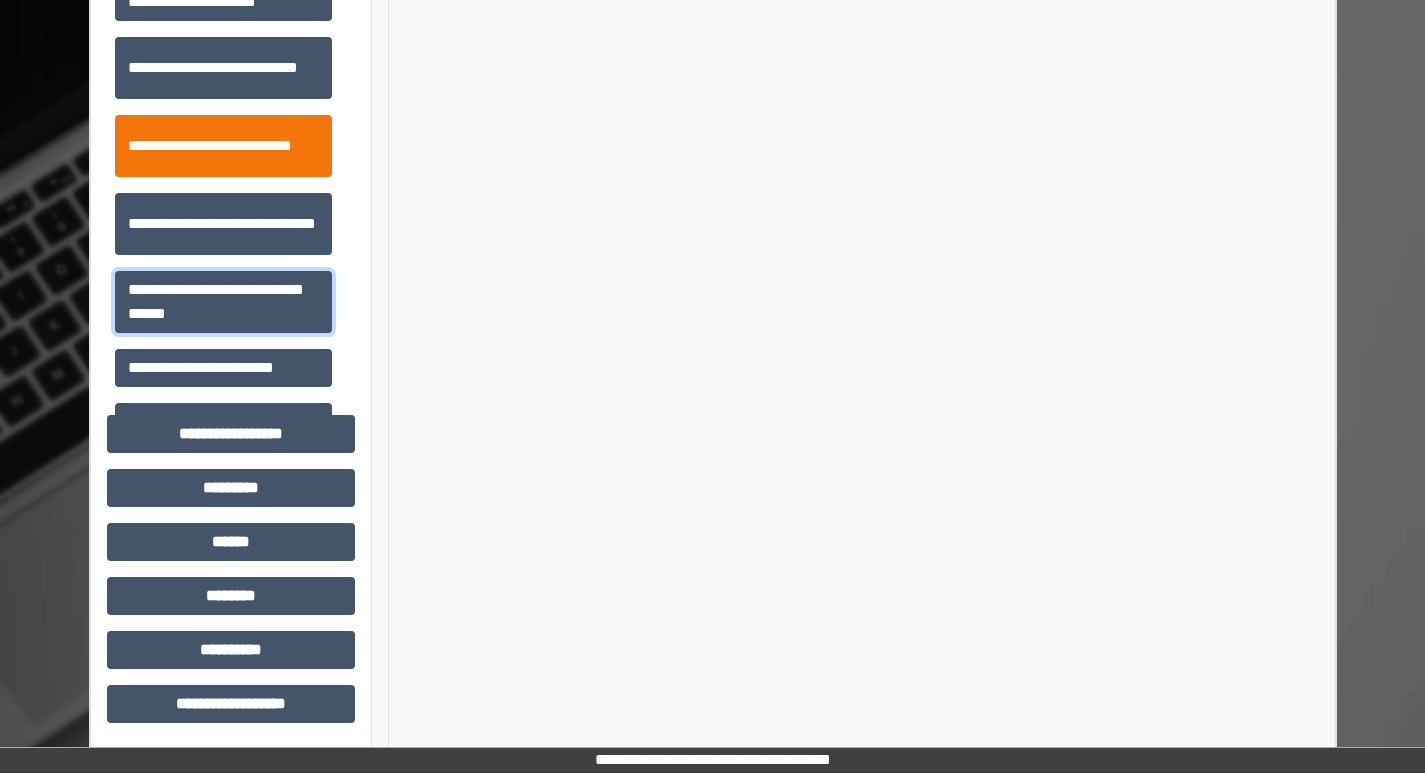 click on "**********" at bounding box center [223, 302] 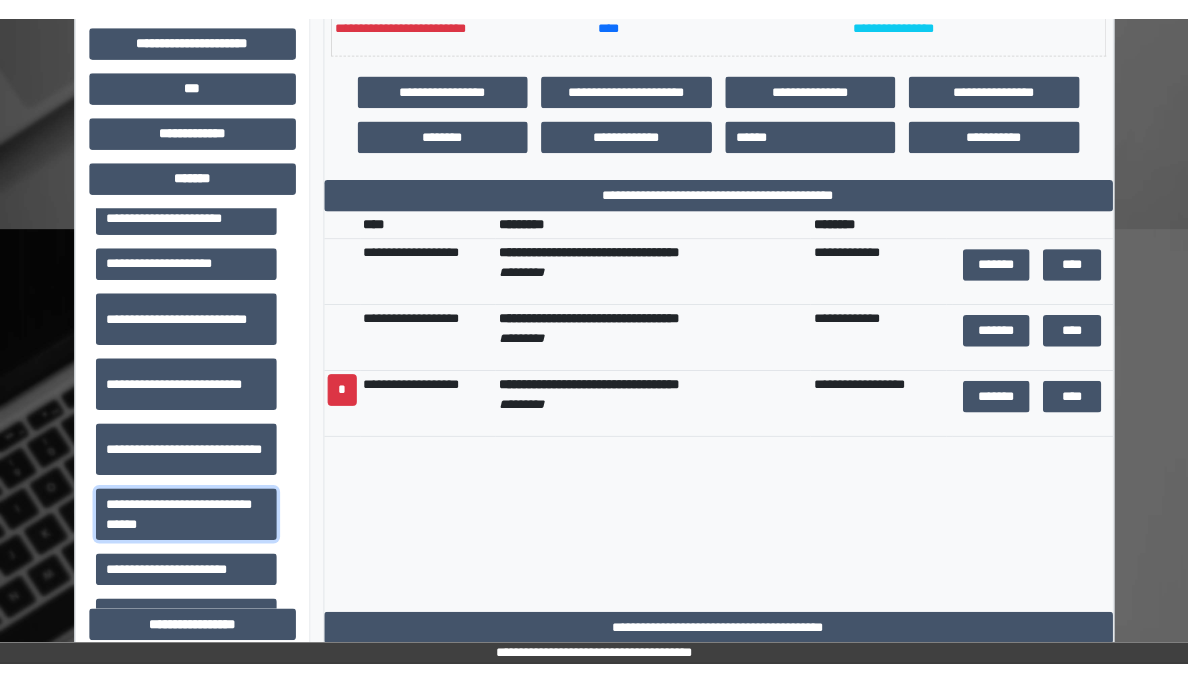 scroll, scrollTop: 581, scrollLeft: 0, axis: vertical 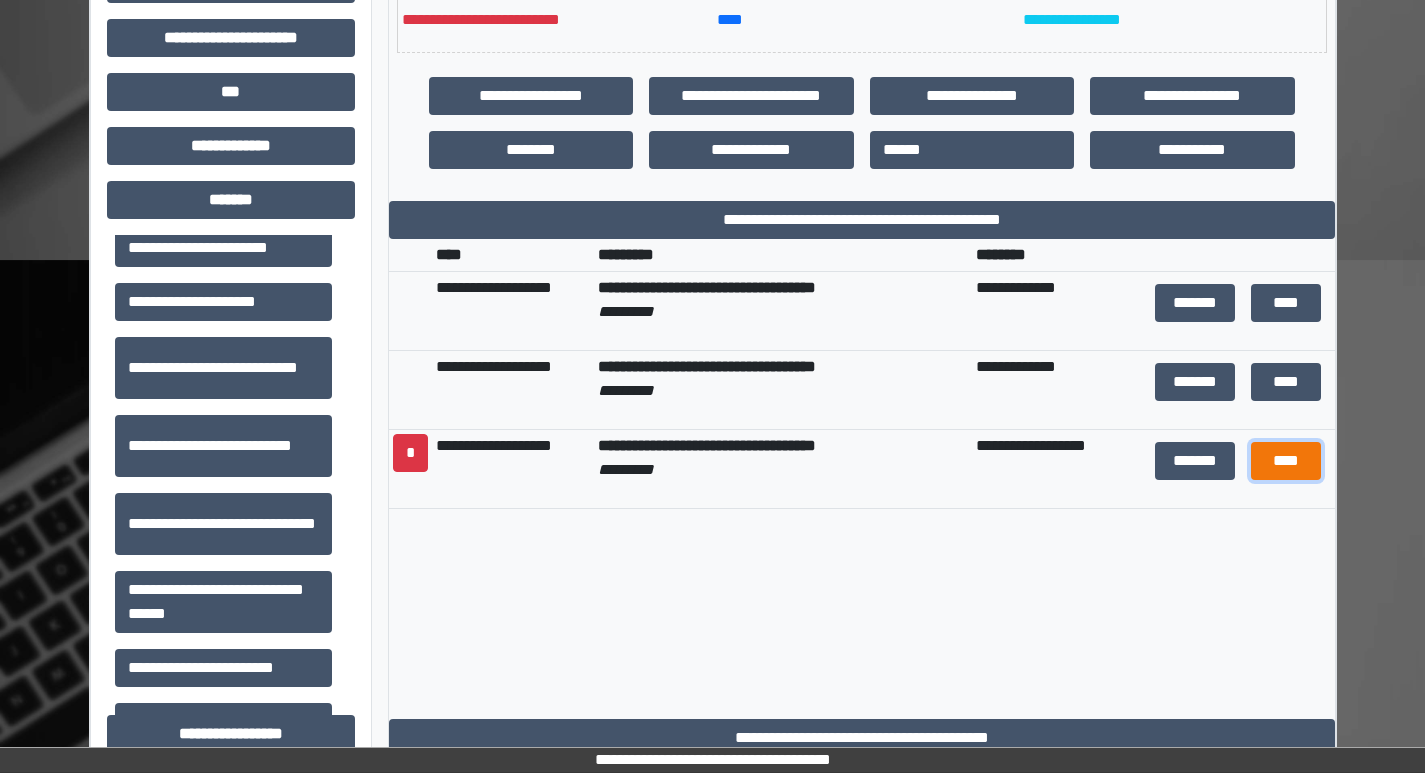 click on "****" at bounding box center [1286, 461] 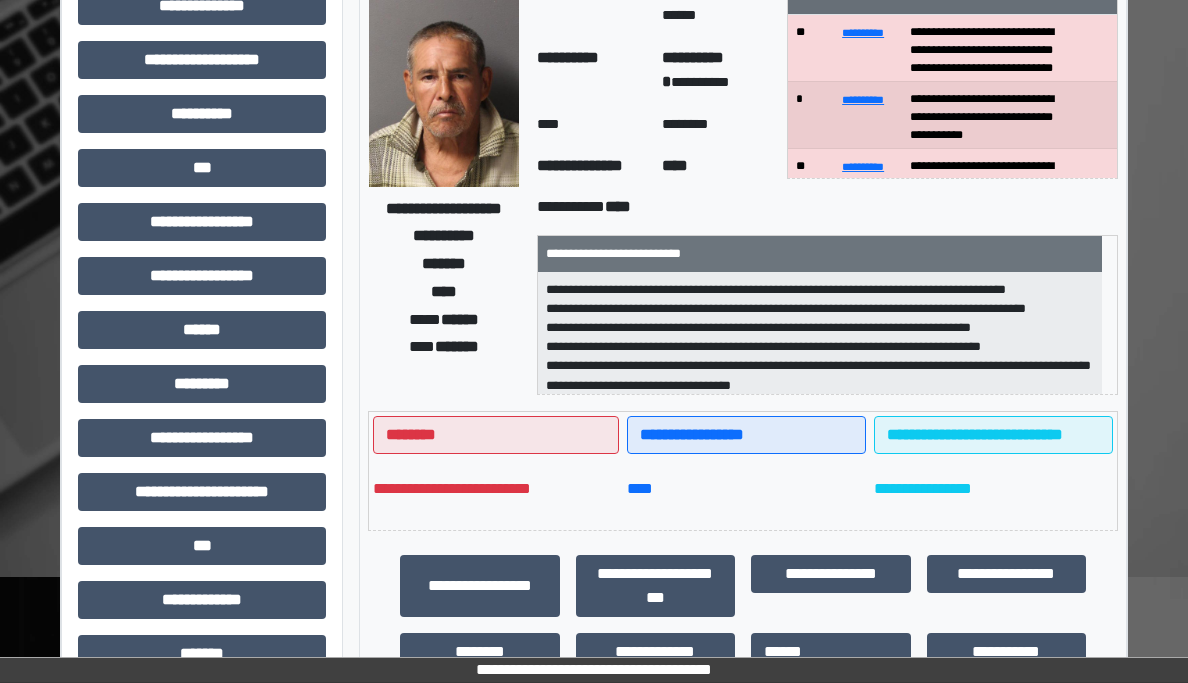 scroll, scrollTop: 81, scrollLeft: 0, axis: vertical 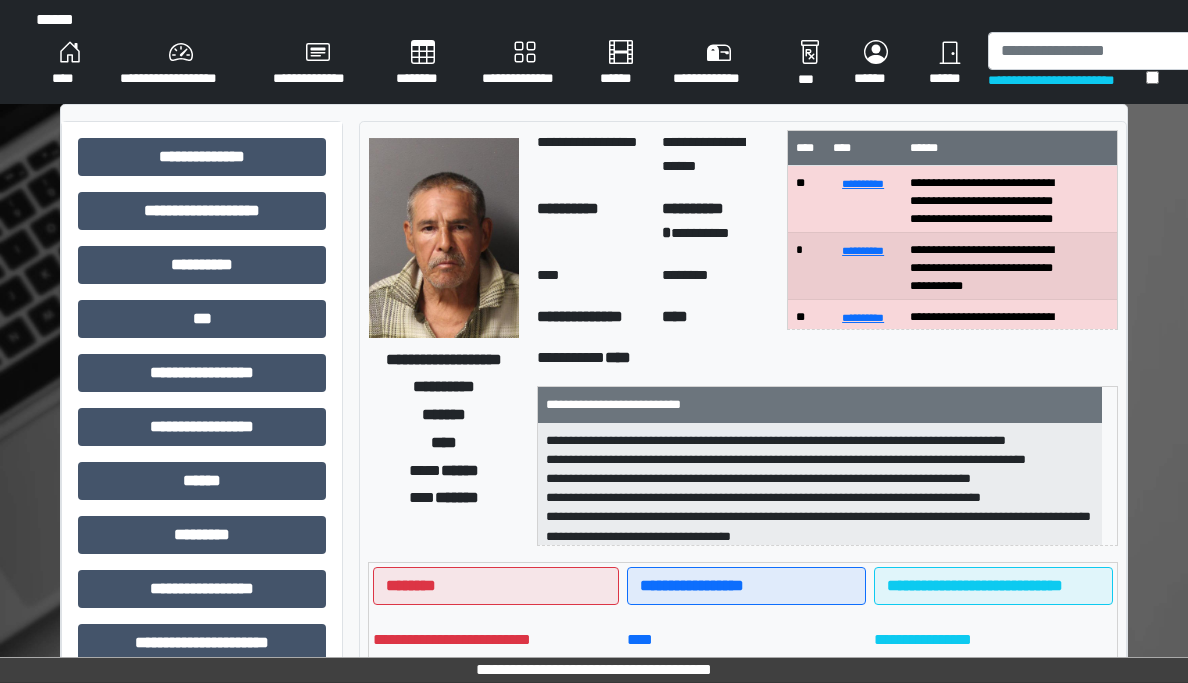 click on "**********" at bounding box center [180, 64] 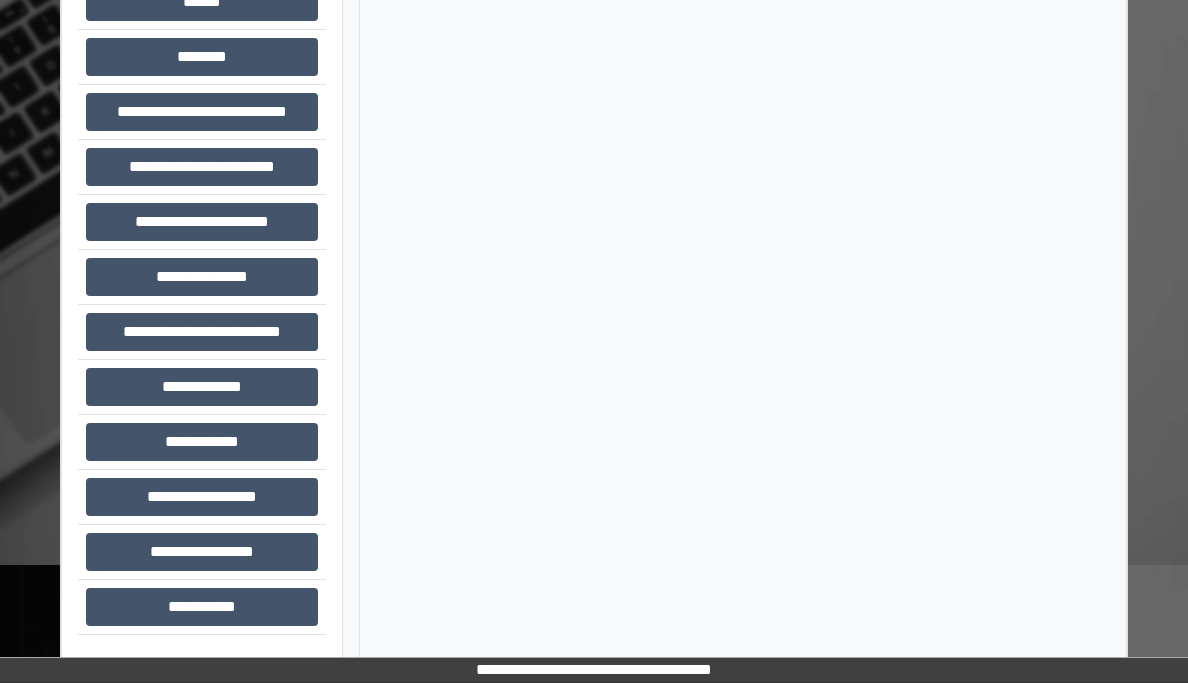 scroll, scrollTop: 165, scrollLeft: 0, axis: vertical 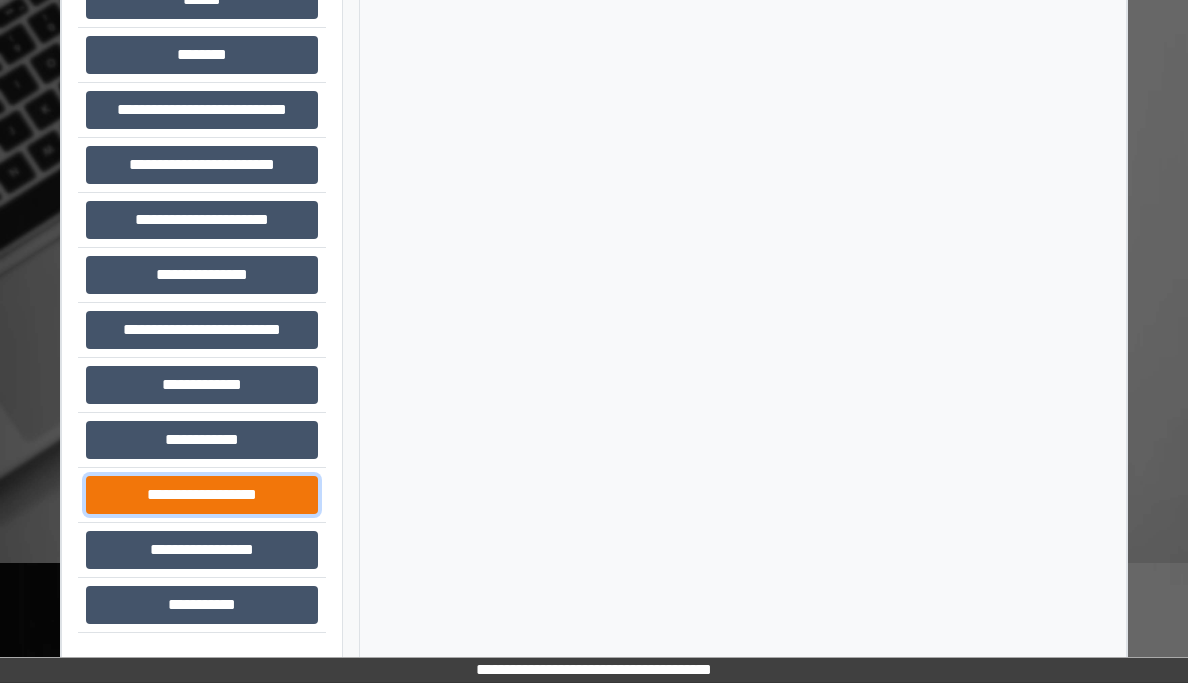 click on "**********" at bounding box center (202, 495) 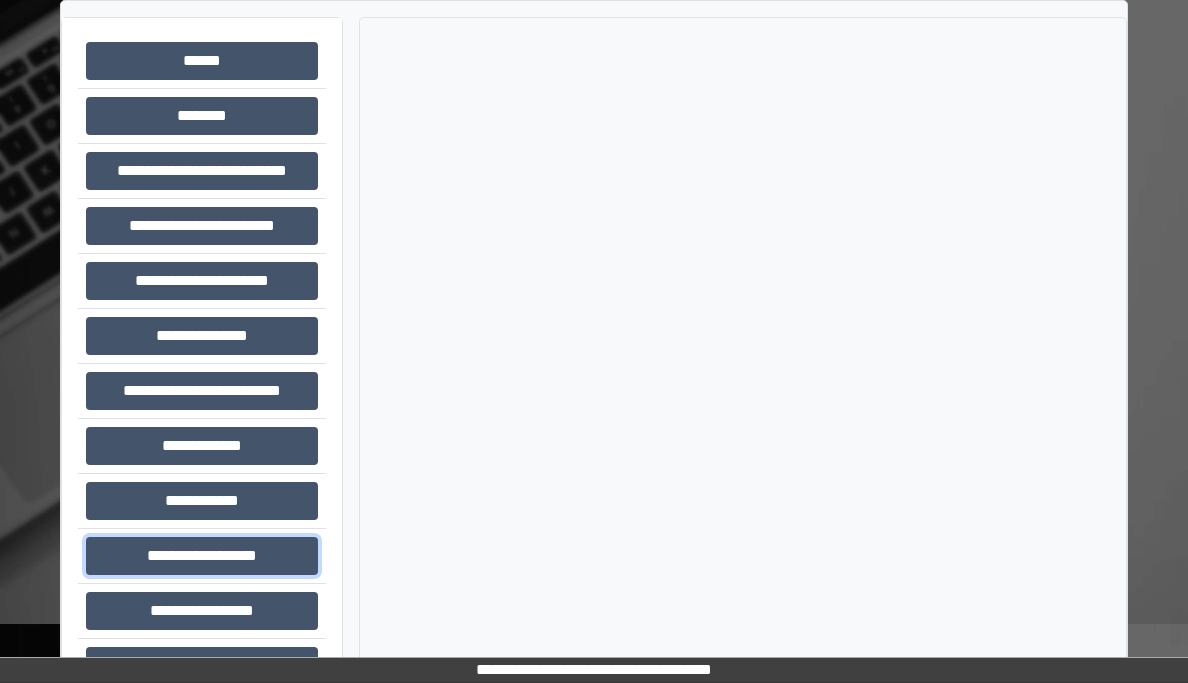 scroll, scrollTop: 0, scrollLeft: 0, axis: both 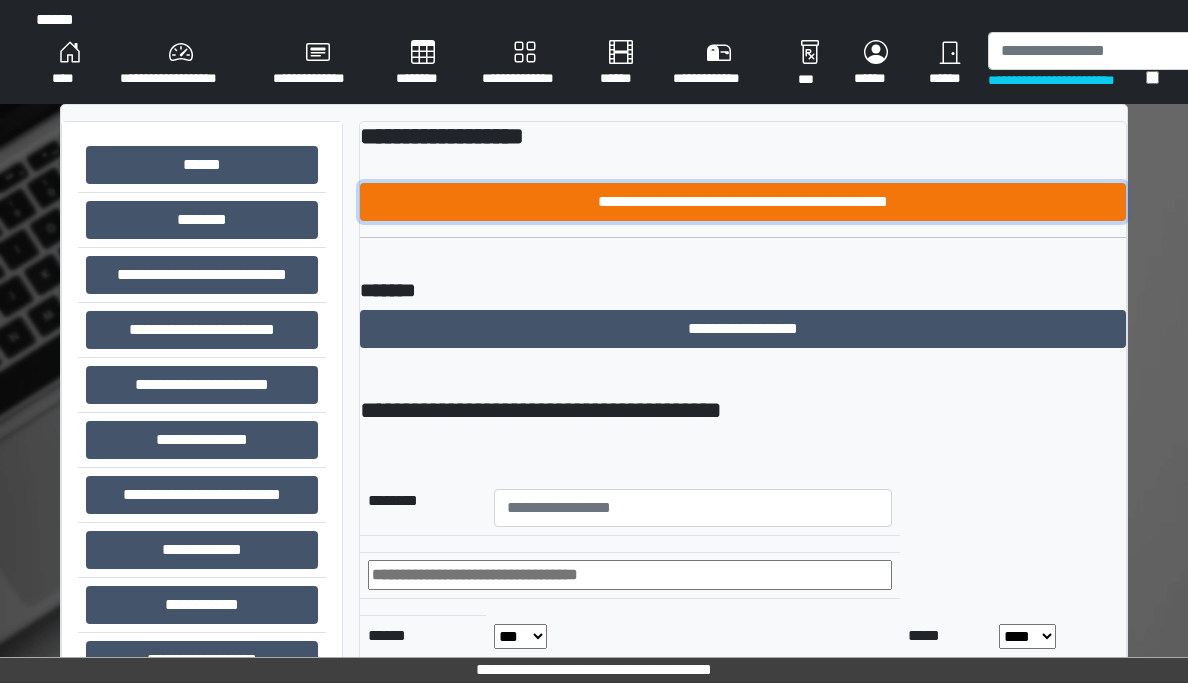 click on "**********" at bounding box center (743, 202) 